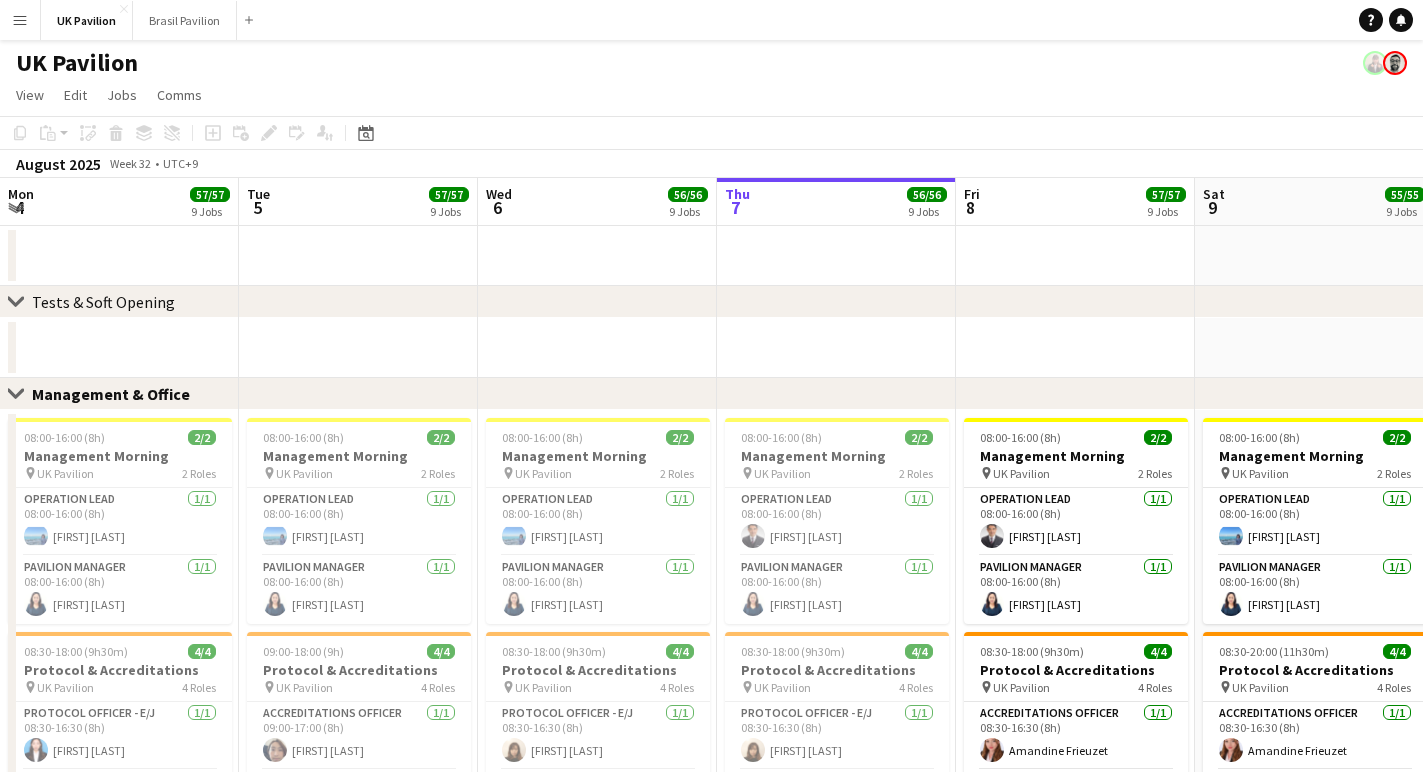 scroll, scrollTop: 0, scrollLeft: 0, axis: both 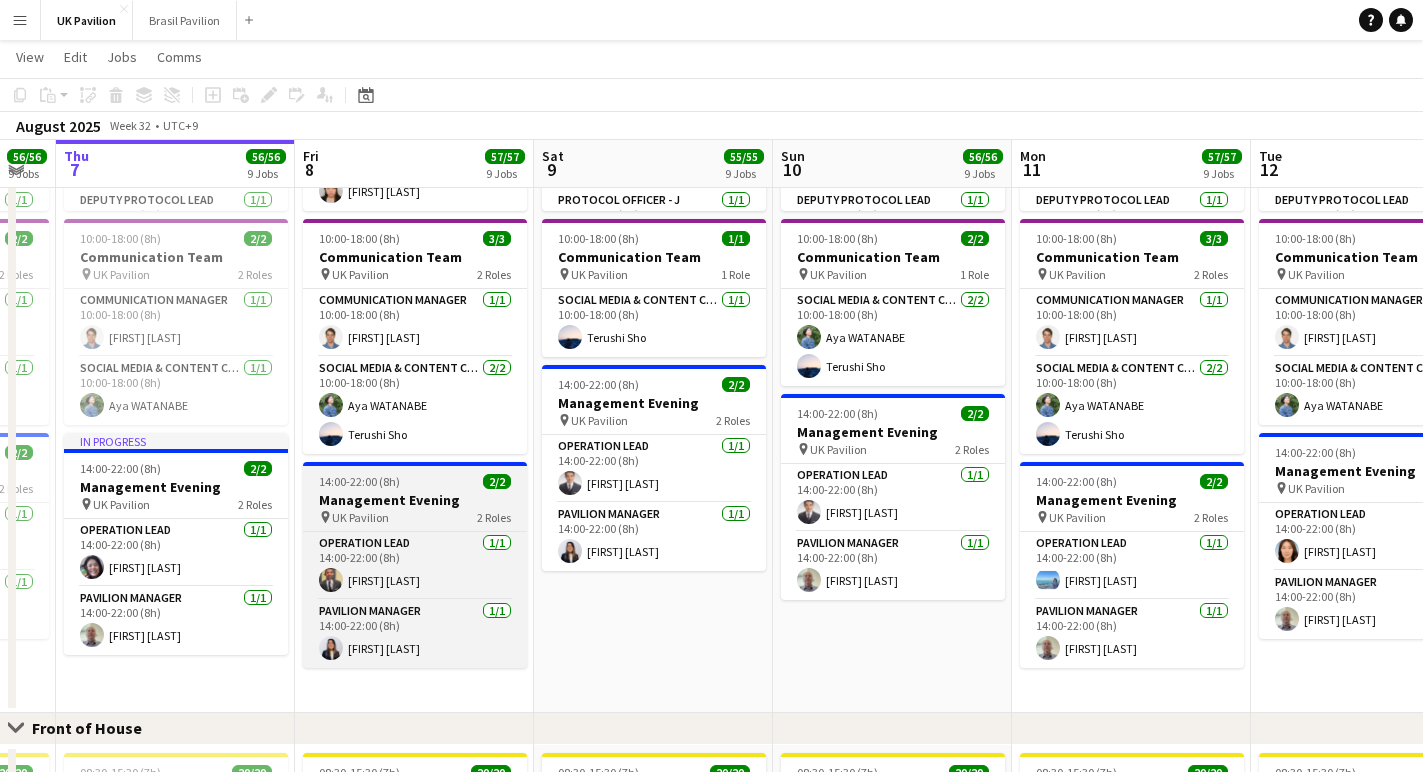 click on "Management Evening" at bounding box center [415, 500] 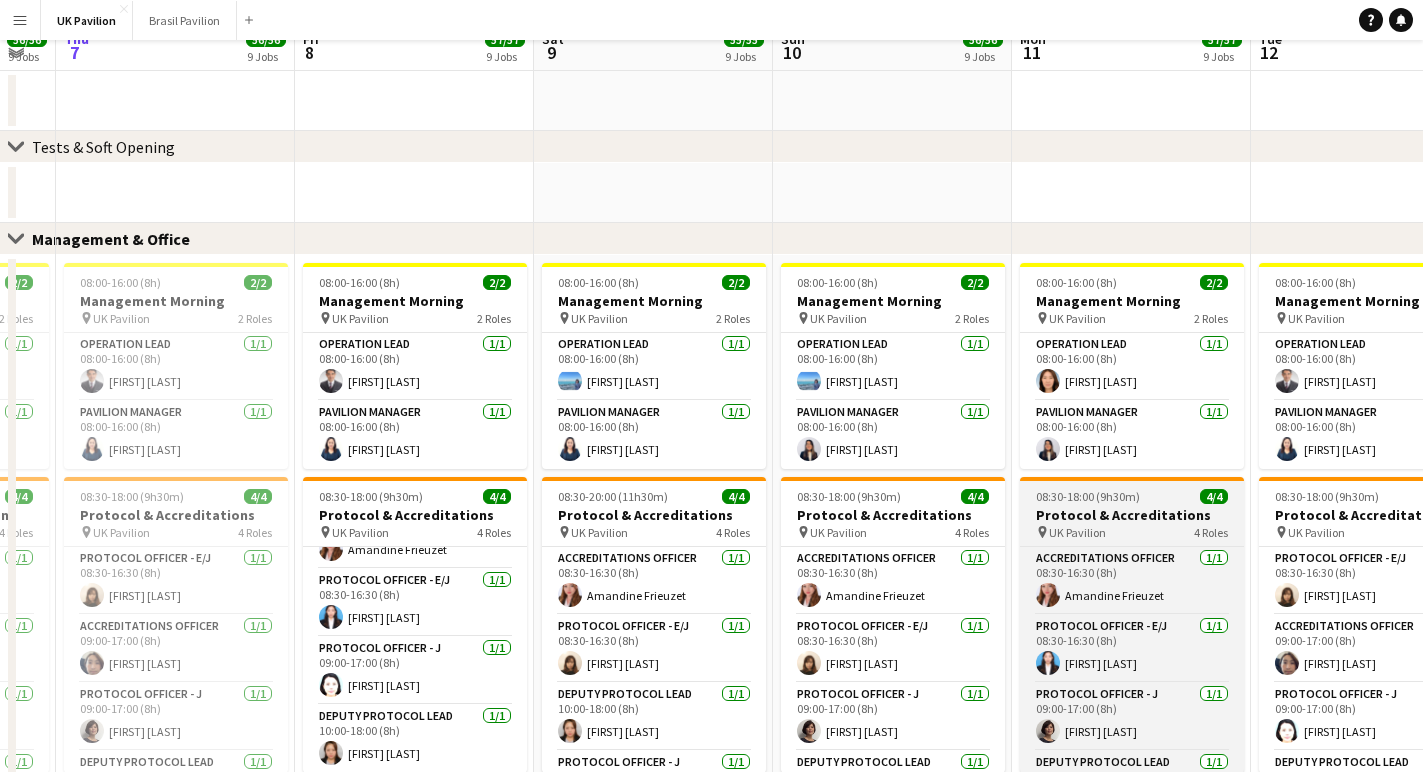 scroll, scrollTop: -1, scrollLeft: 0, axis: vertical 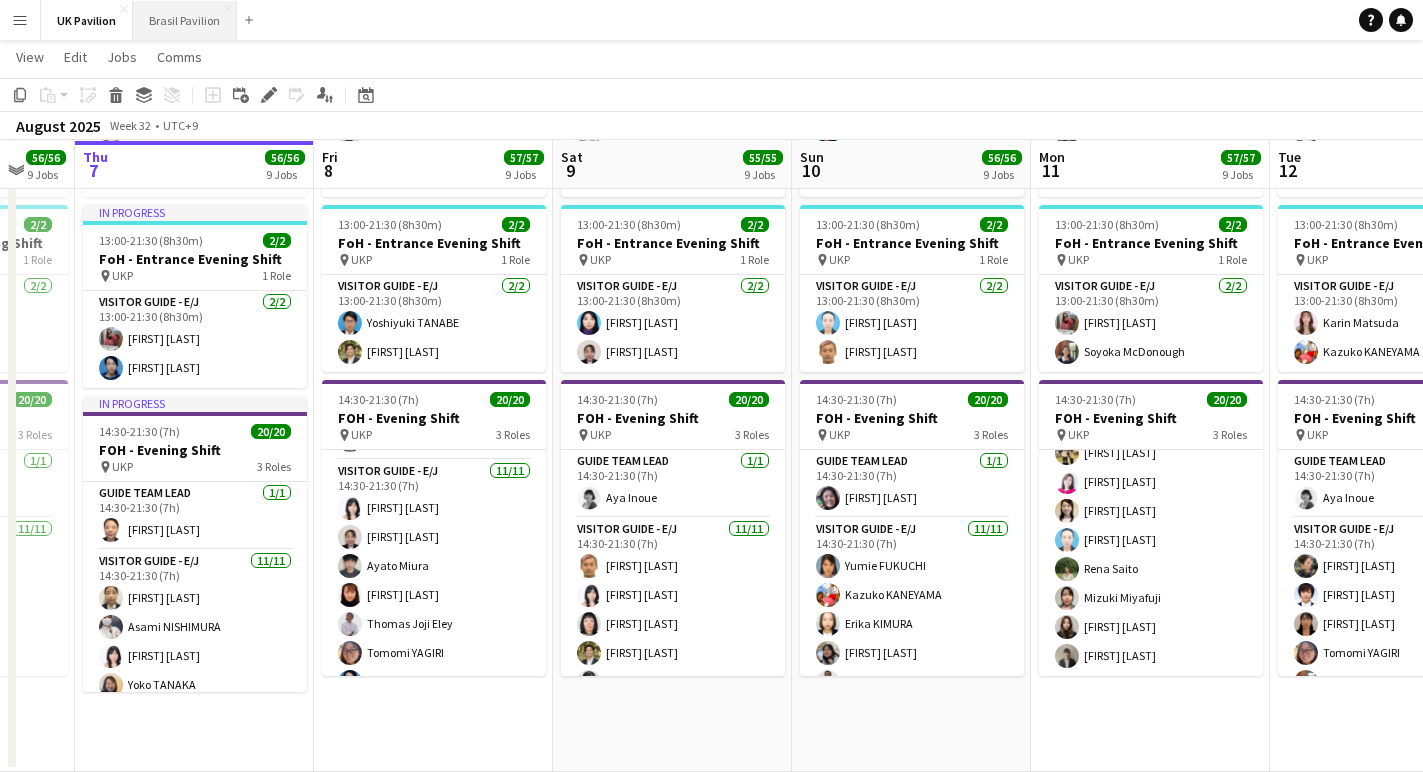 click on "Brasil Pavilion
Close" at bounding box center (185, 20) 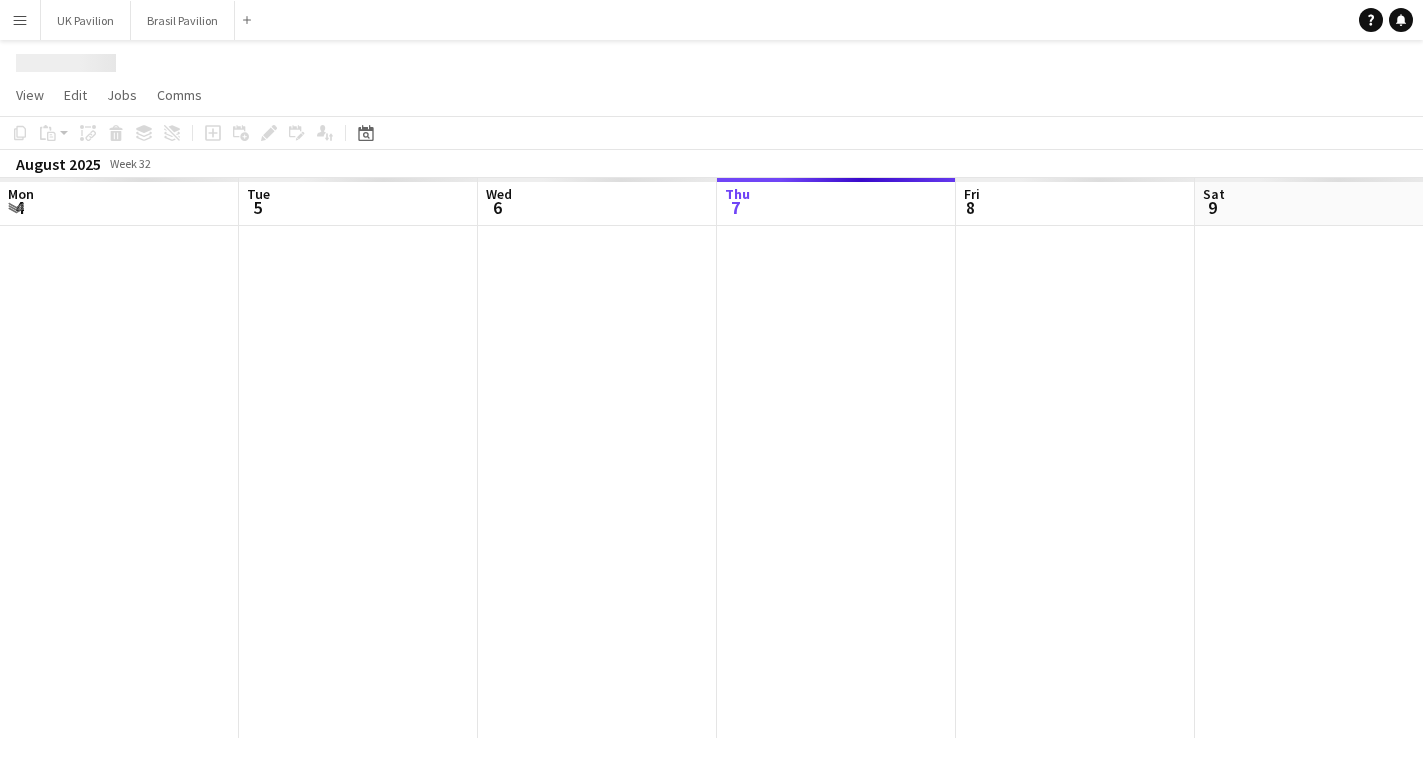 scroll, scrollTop: 0, scrollLeft: 0, axis: both 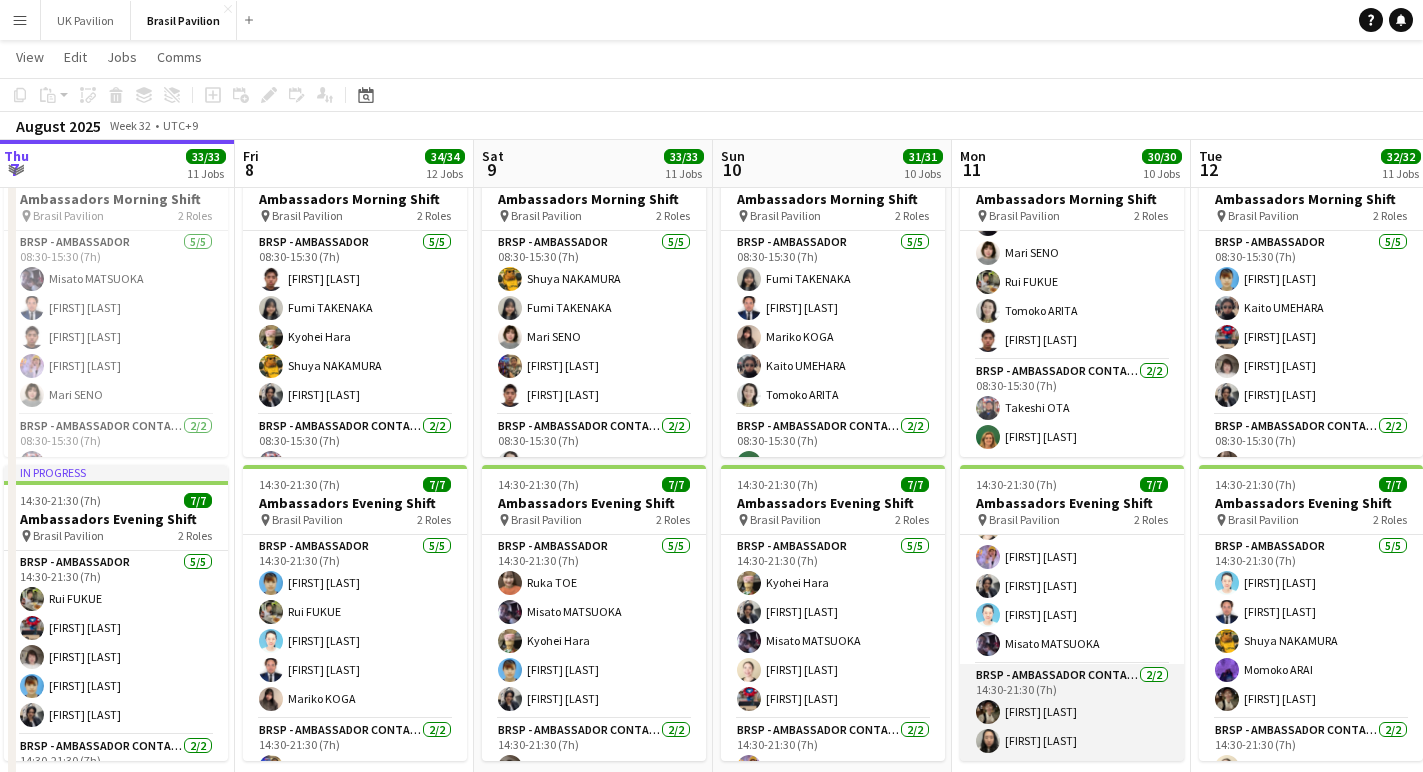 click on "BRSP - Ambassador Contact Point   2/2   14:30-21:30 (7h)
[FIRST] [LAST] [FIRST] [LAST]" at bounding box center (1072, 712) 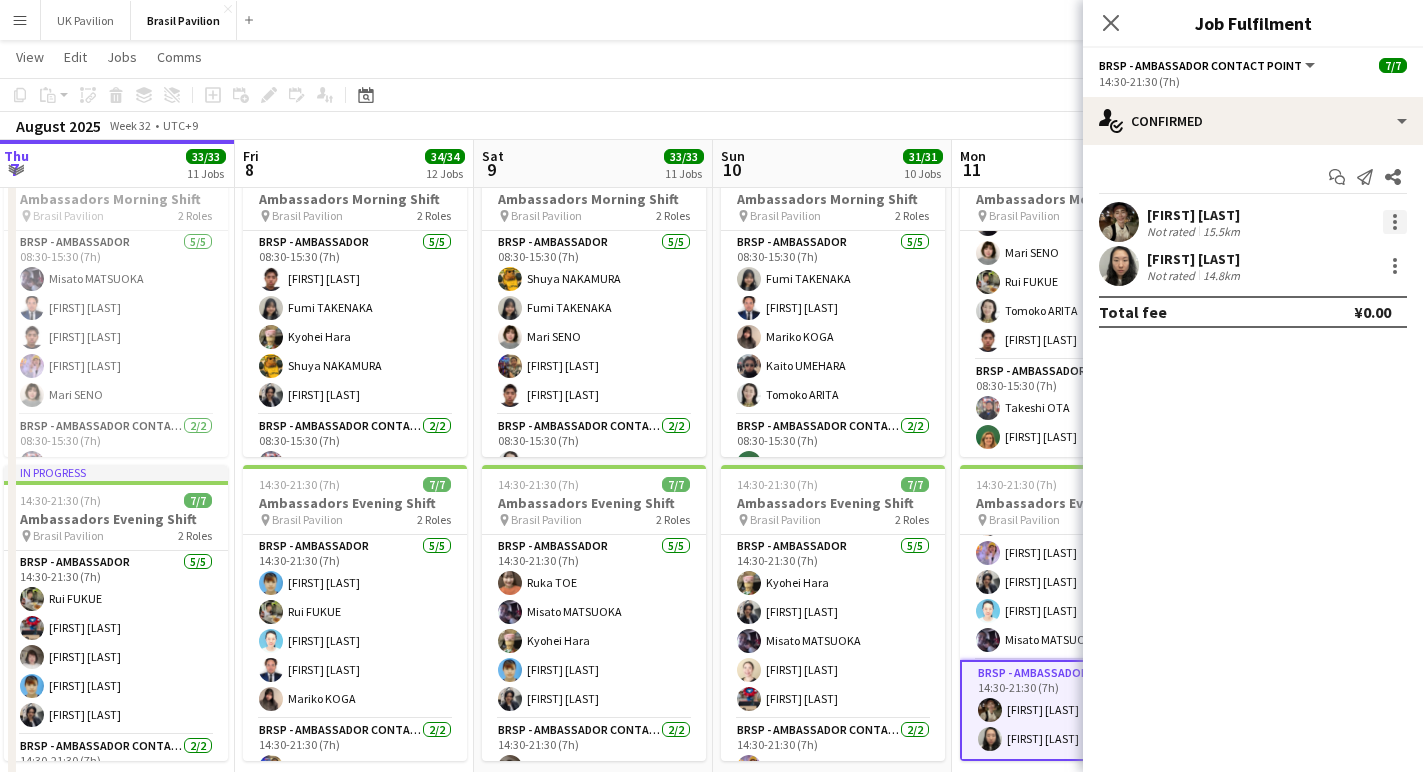 click at bounding box center [1395, 222] 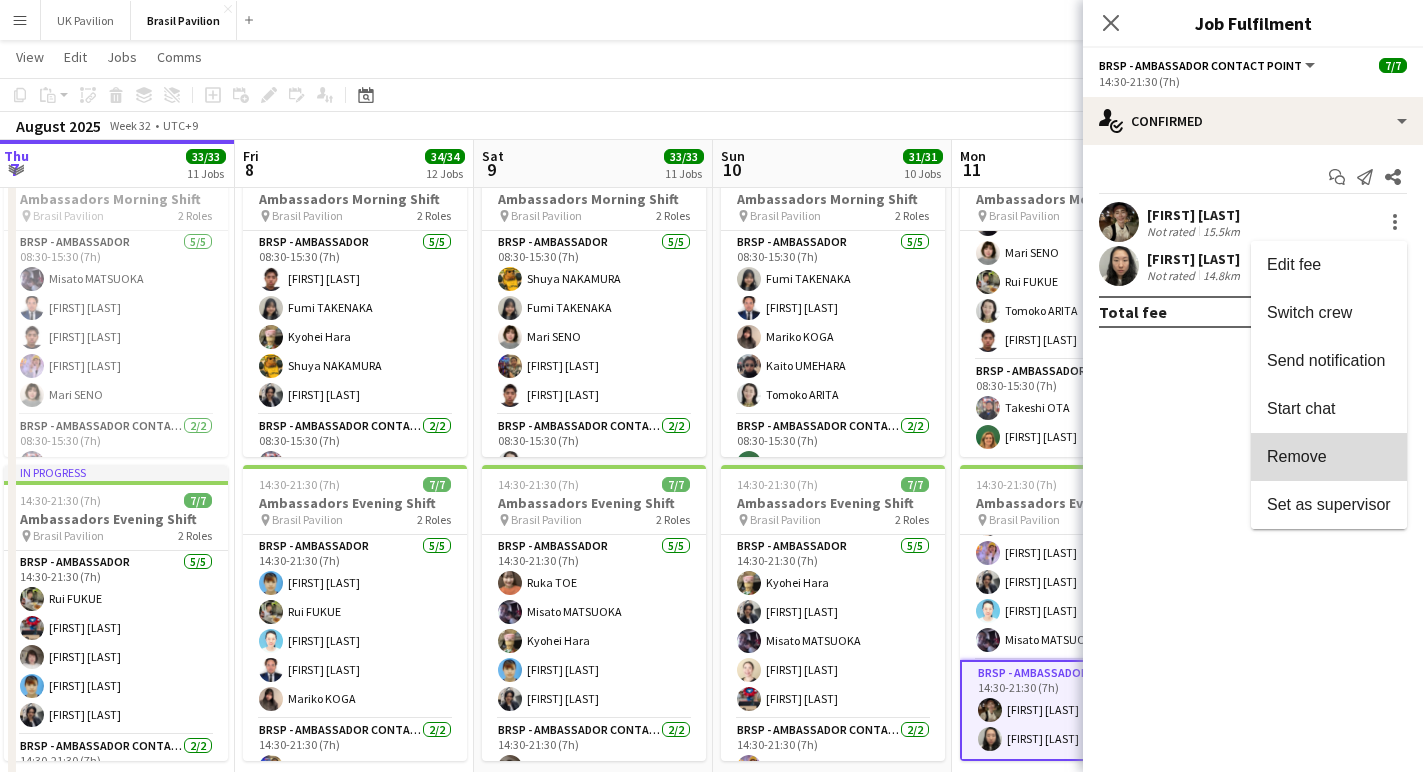 click on "Remove" at bounding box center (1297, 456) 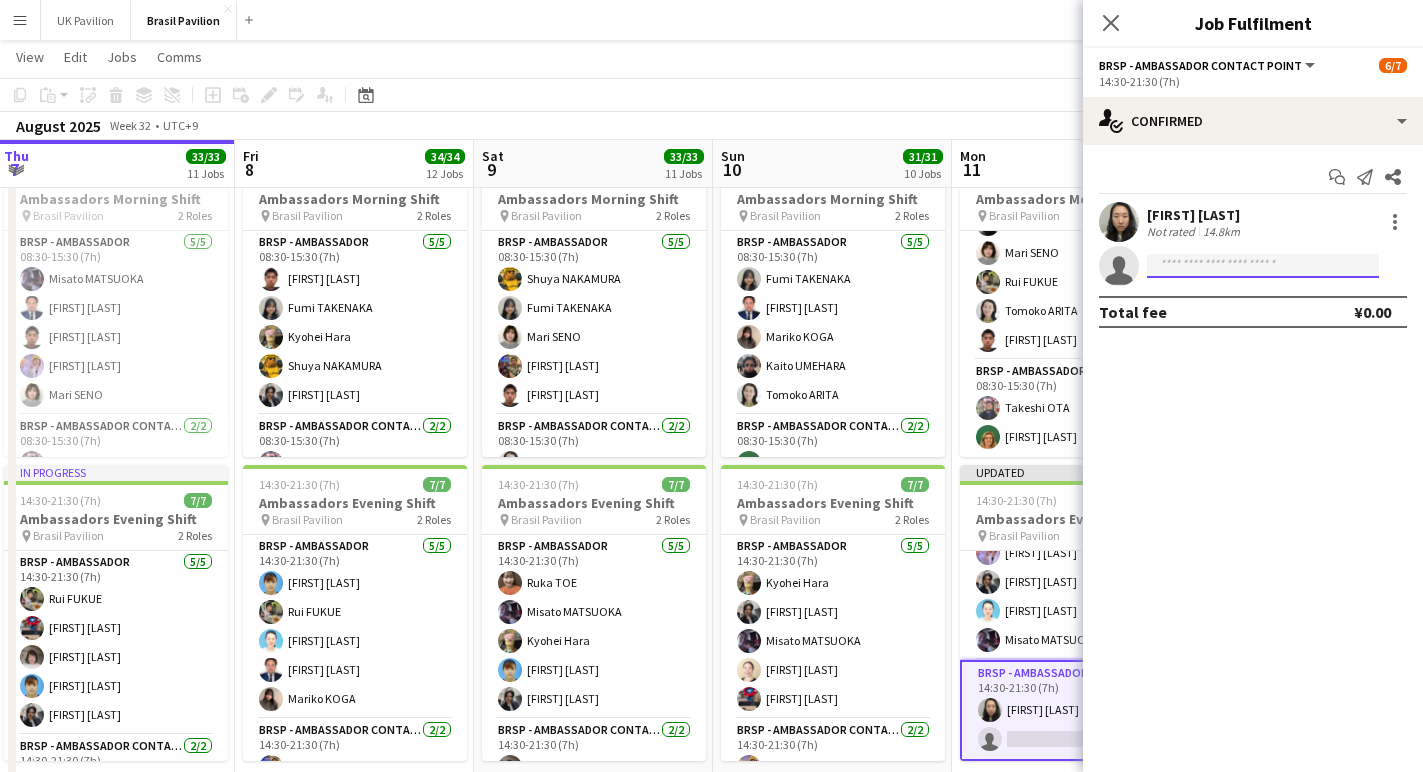 click 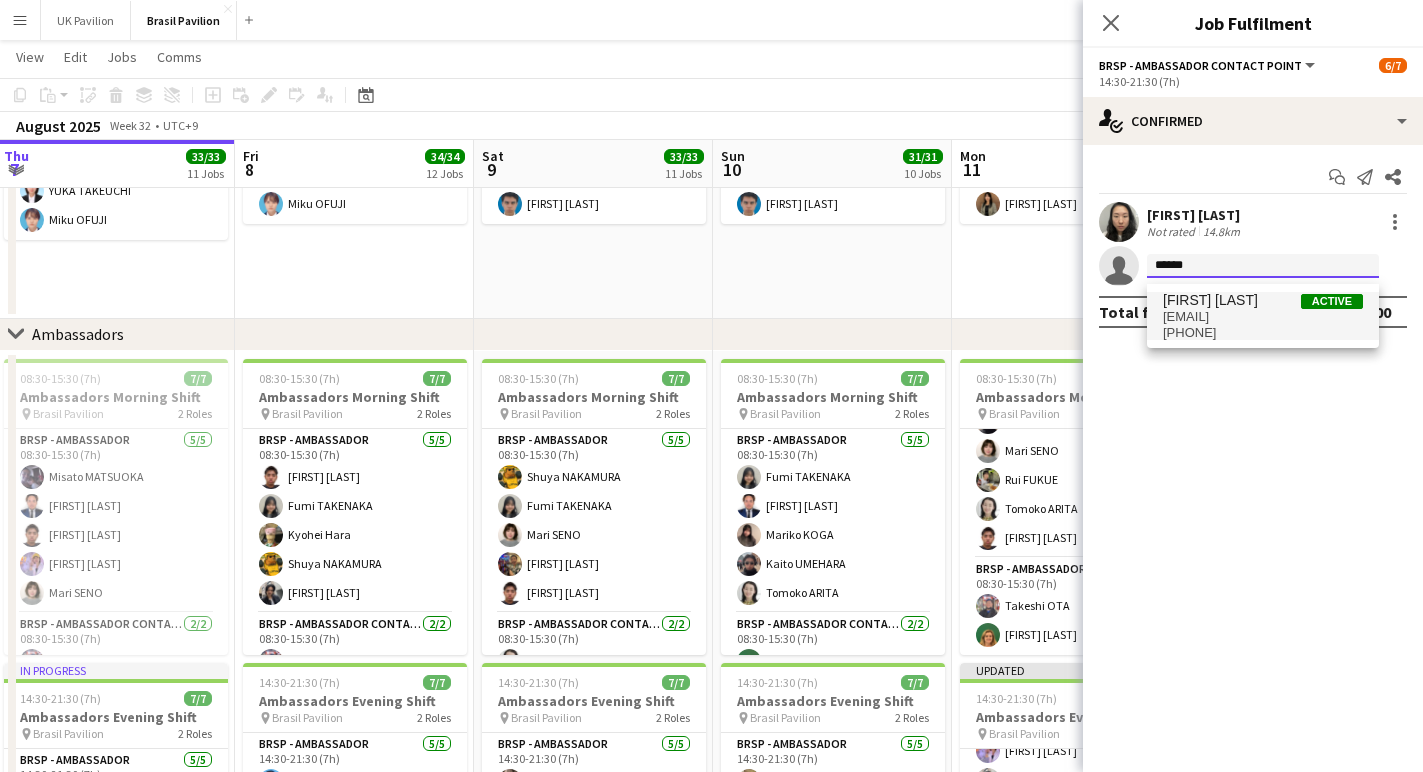 type on "******" 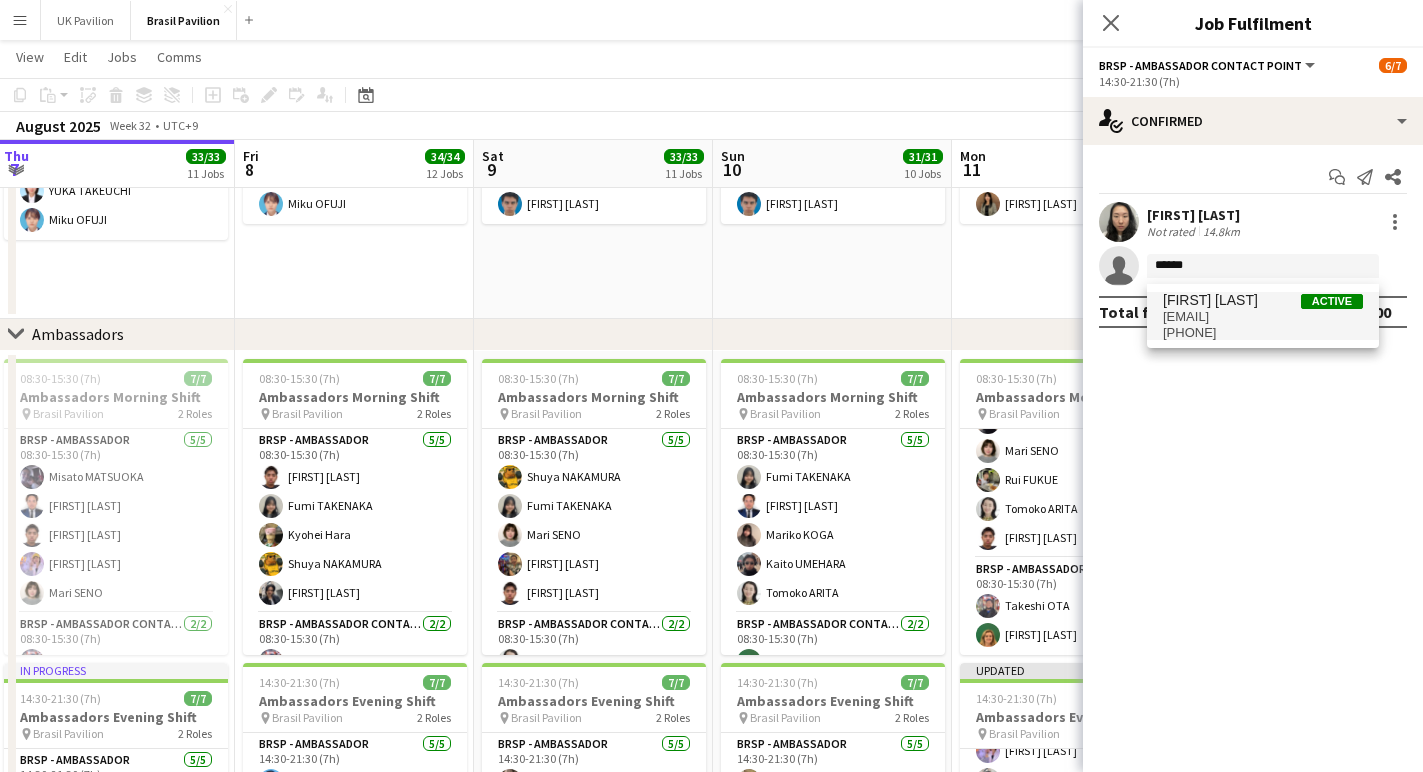 click on "[FIRST] [LAST]" at bounding box center [1210, 300] 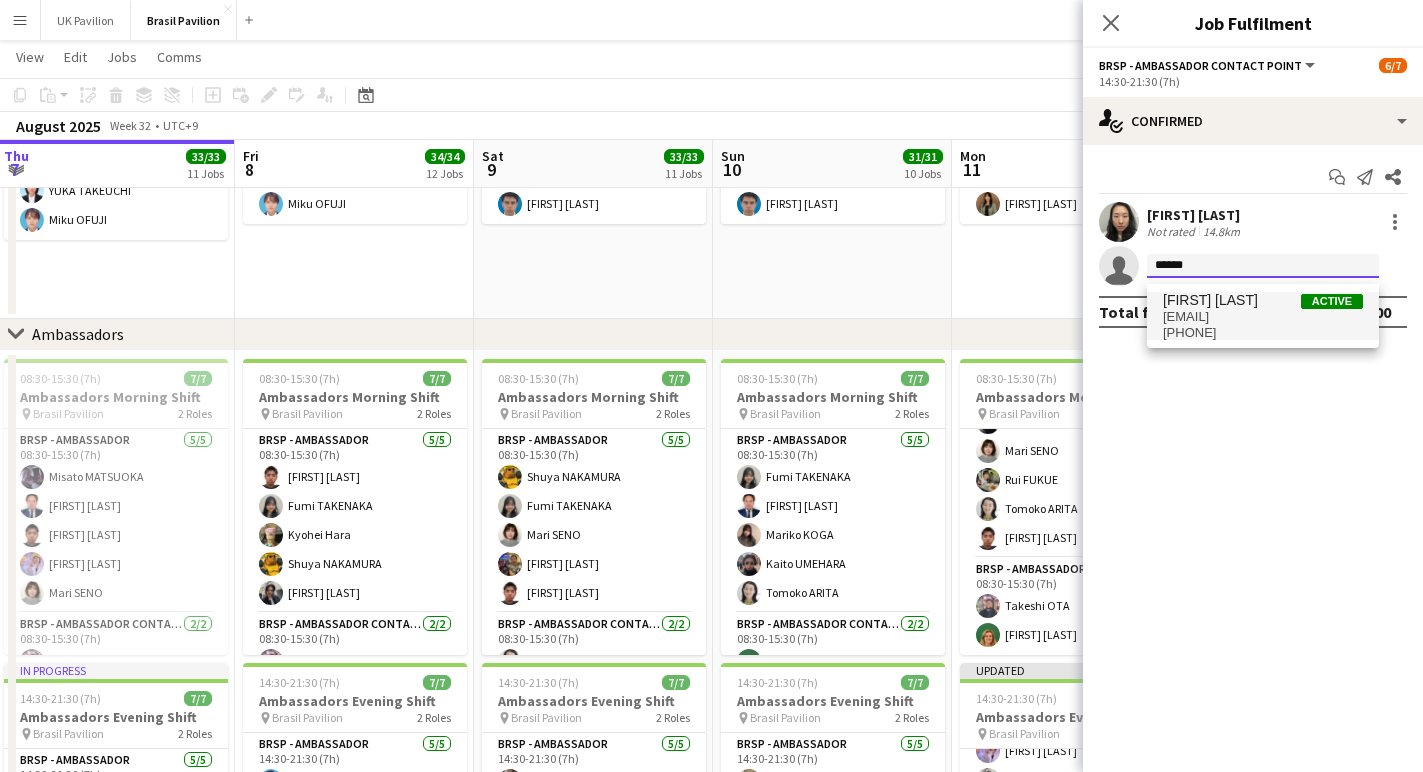 type 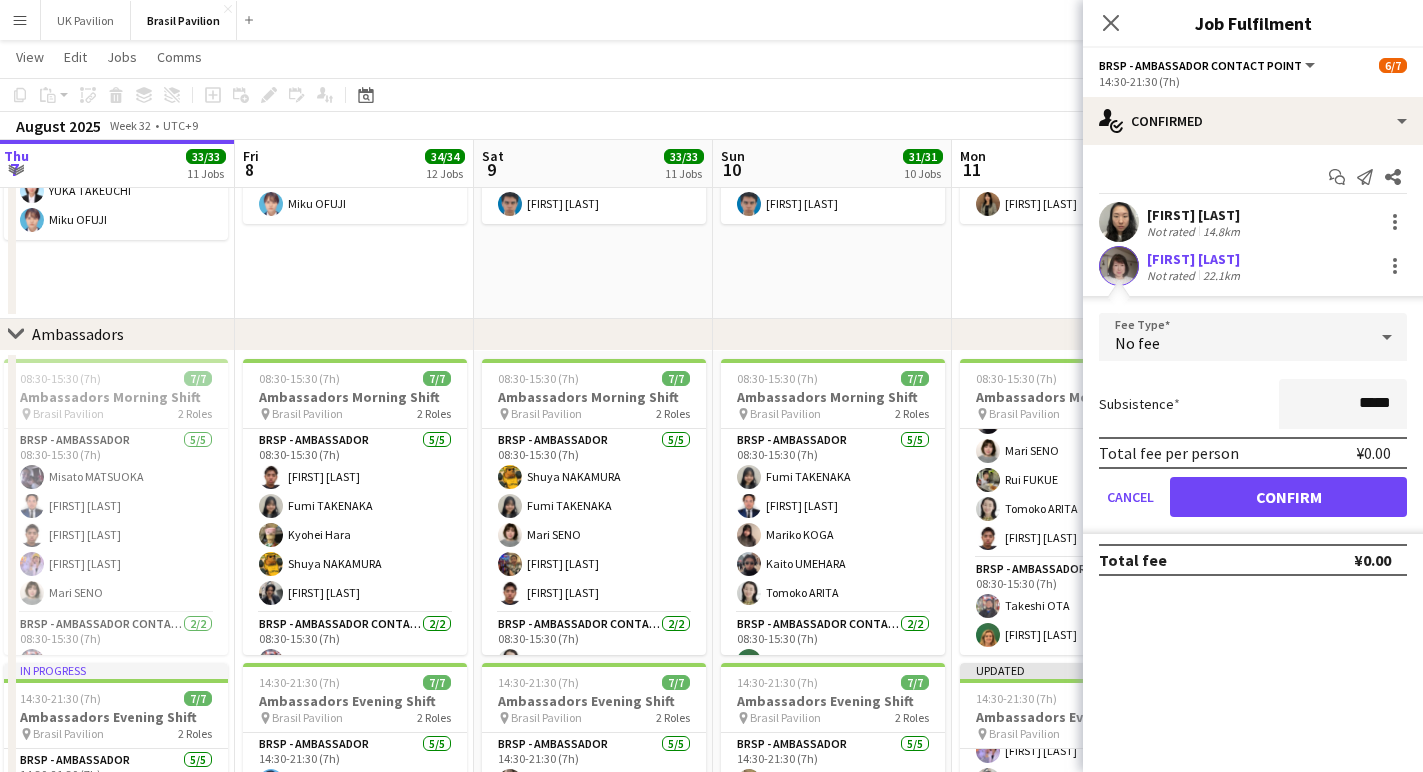click on "Confirm" at bounding box center (1288, 497) 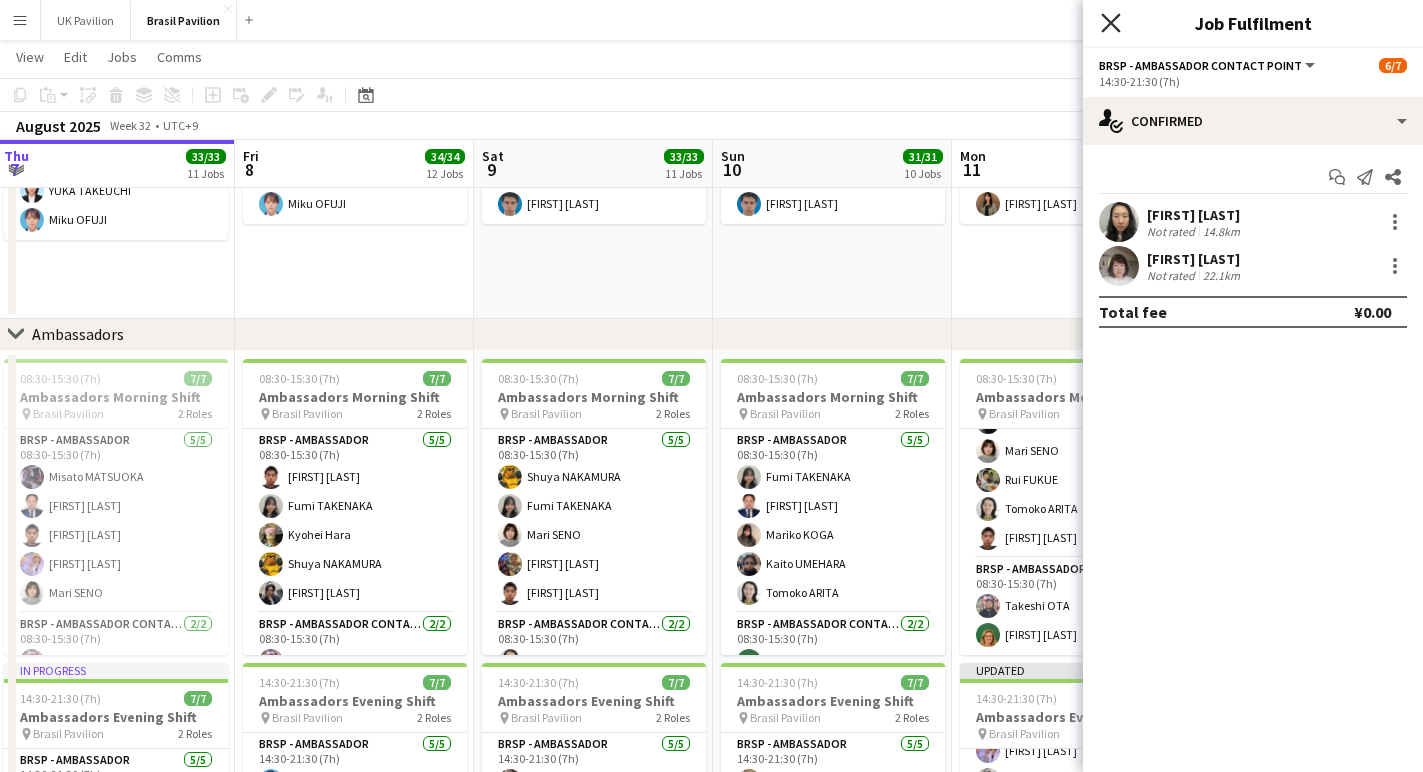 click 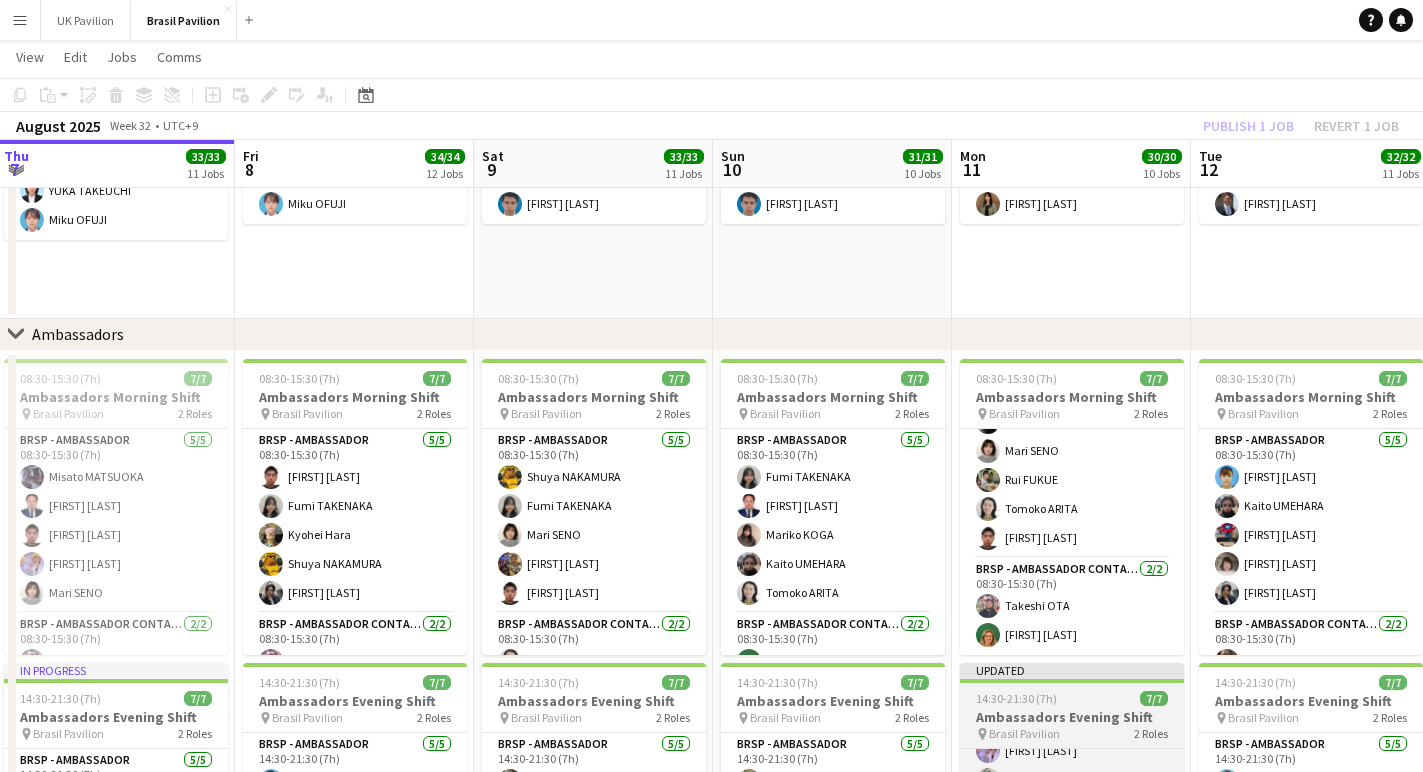 click on "14:30-21:30 (7h)" at bounding box center [1016, 698] 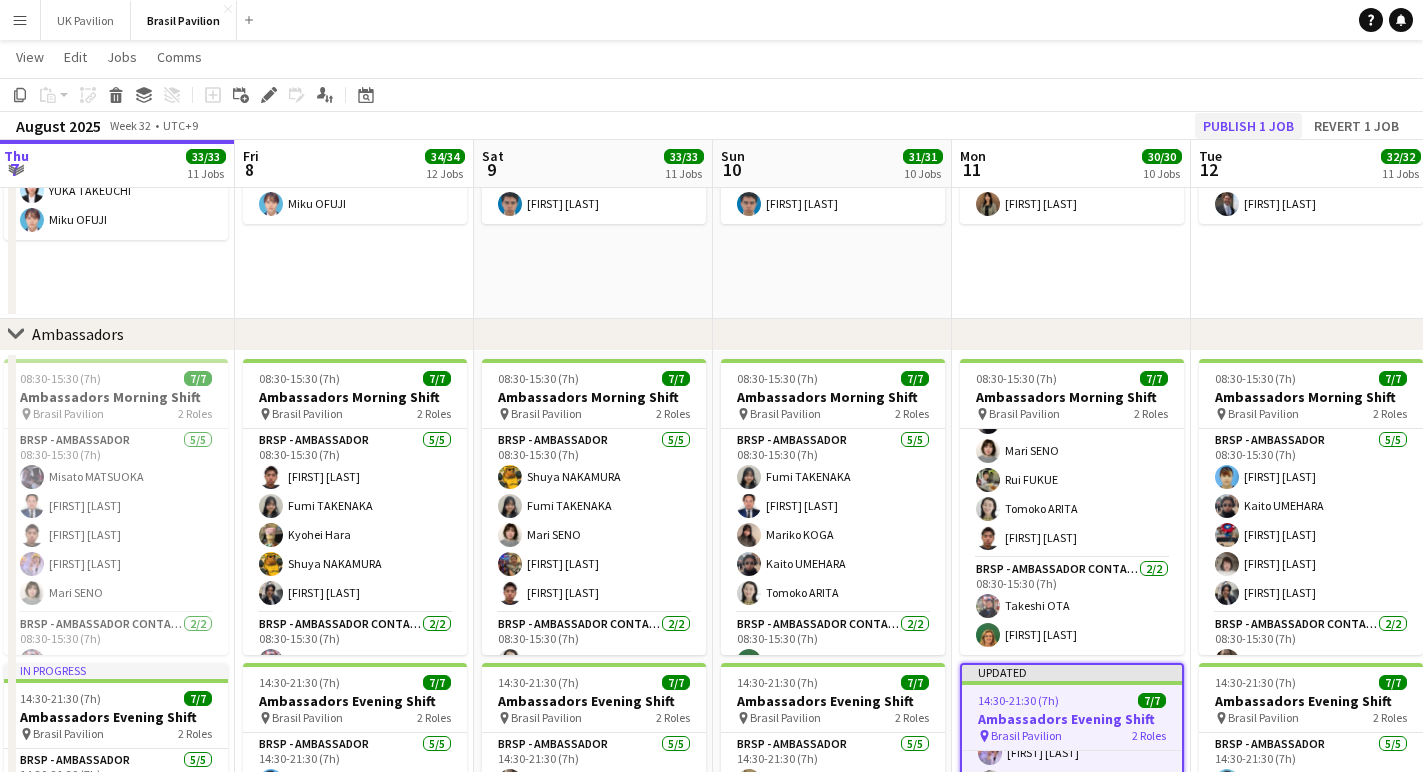 click on "Publish 1 job" 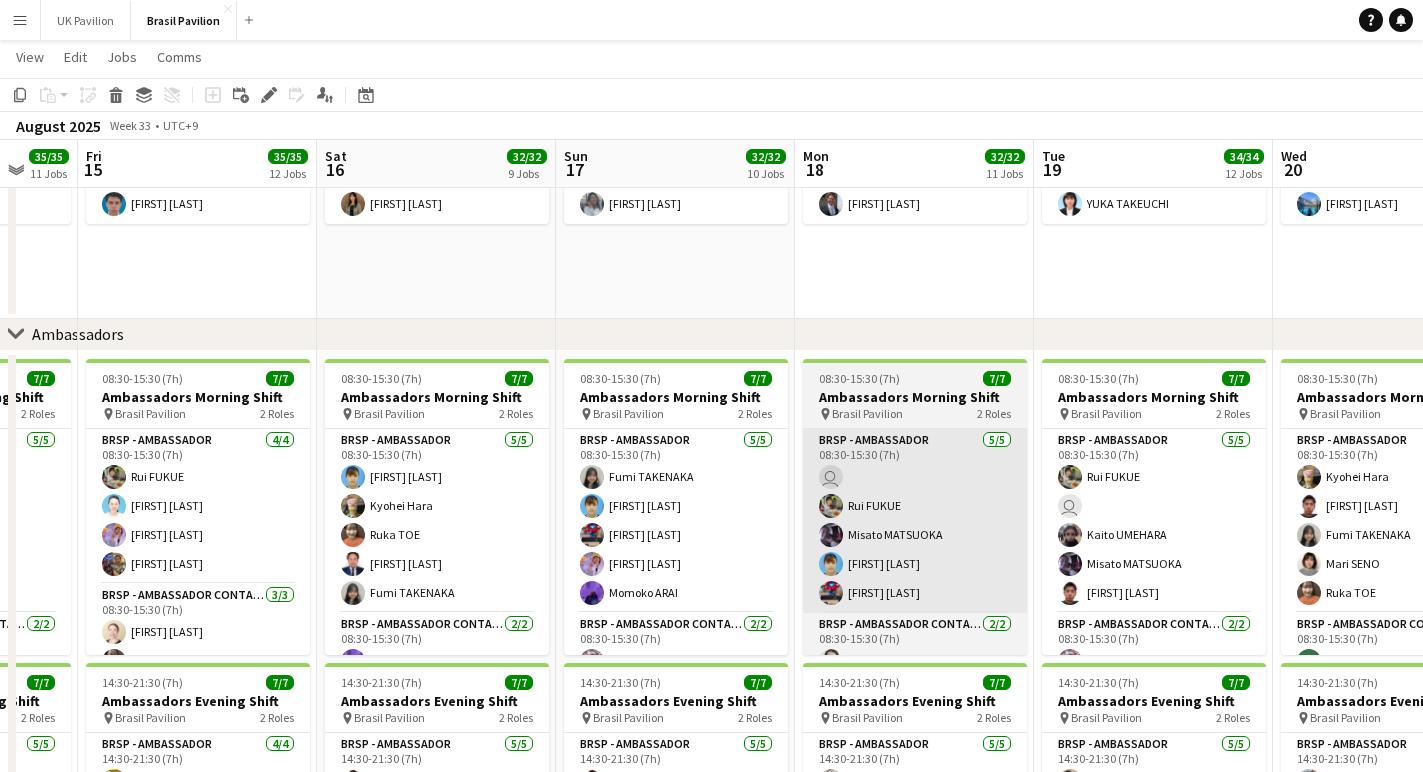 scroll, scrollTop: 0, scrollLeft: 686, axis: horizontal 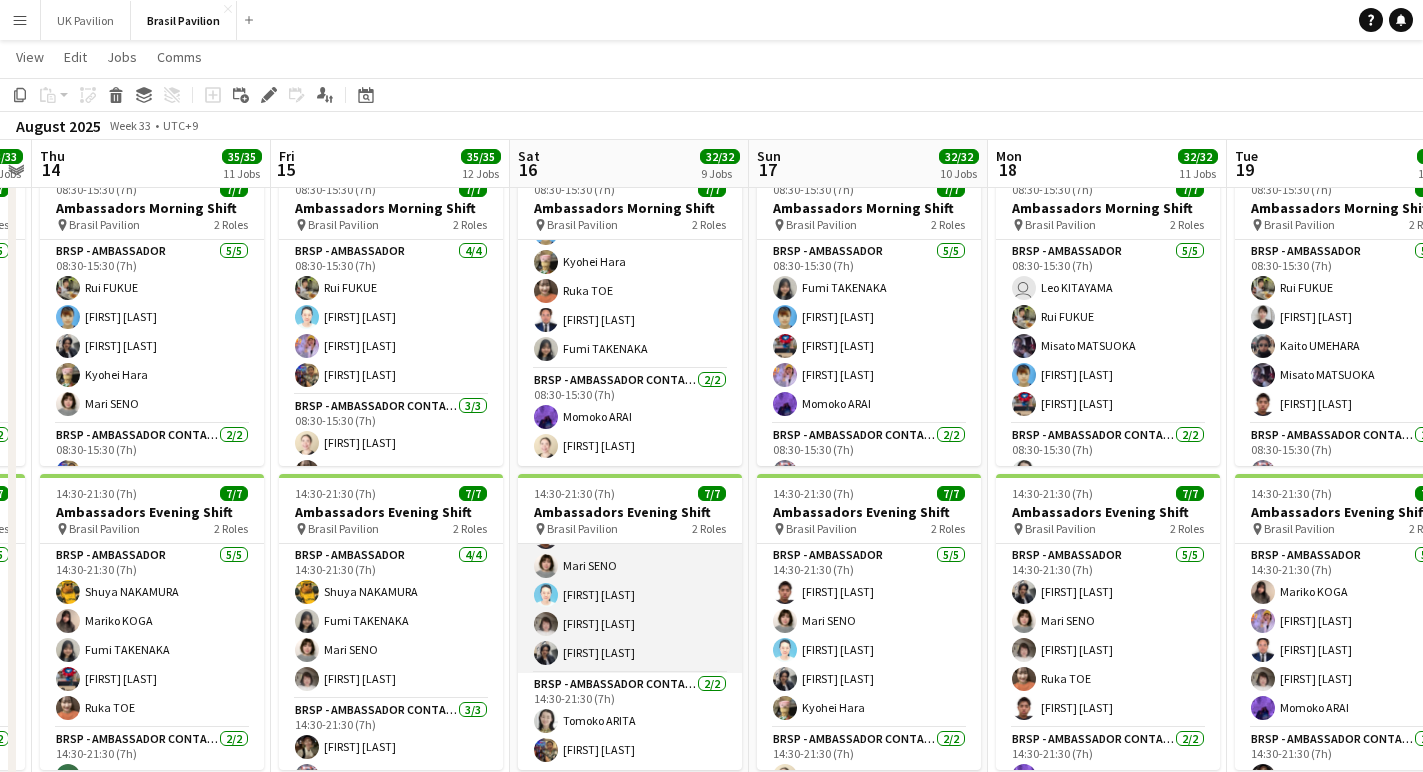 click on "BRSP - Ambassador   5/5   14:30-21:30 (7h)
[FIRST] [LAST] [FIRST] [LAST] [FIRST] [LAST] [FIRST] [LAST] [FIRST] [LAST]" at bounding box center (630, 581) 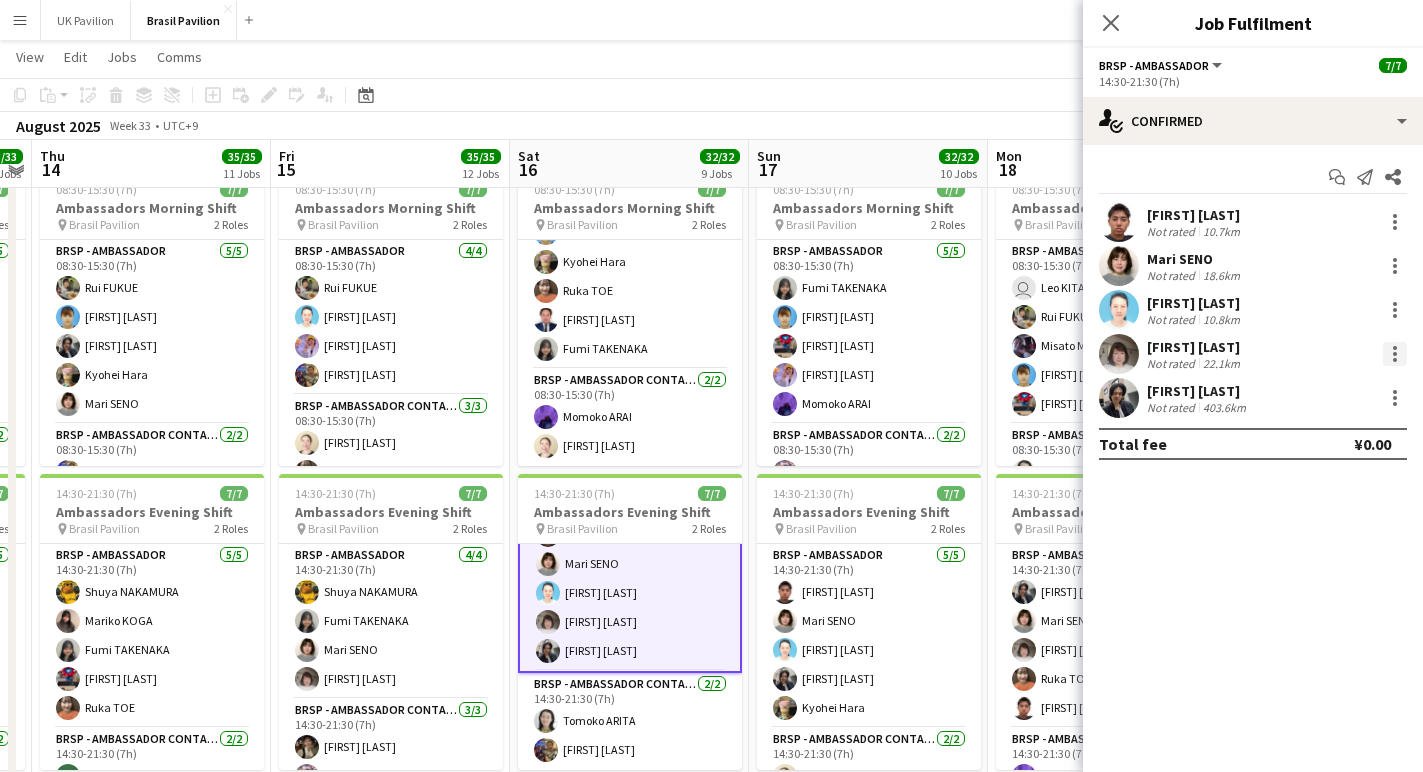 click at bounding box center [1395, 354] 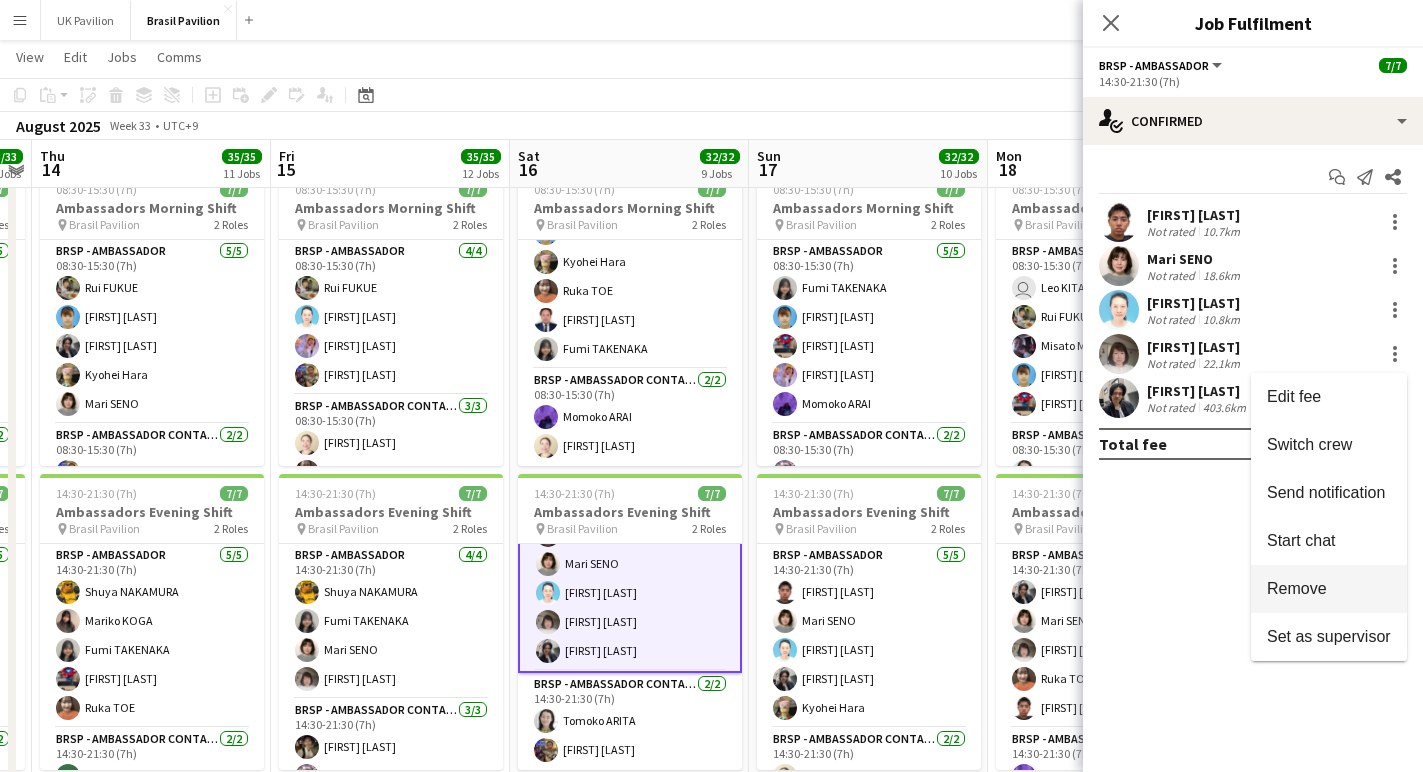 click on "Remove" at bounding box center (1297, 588) 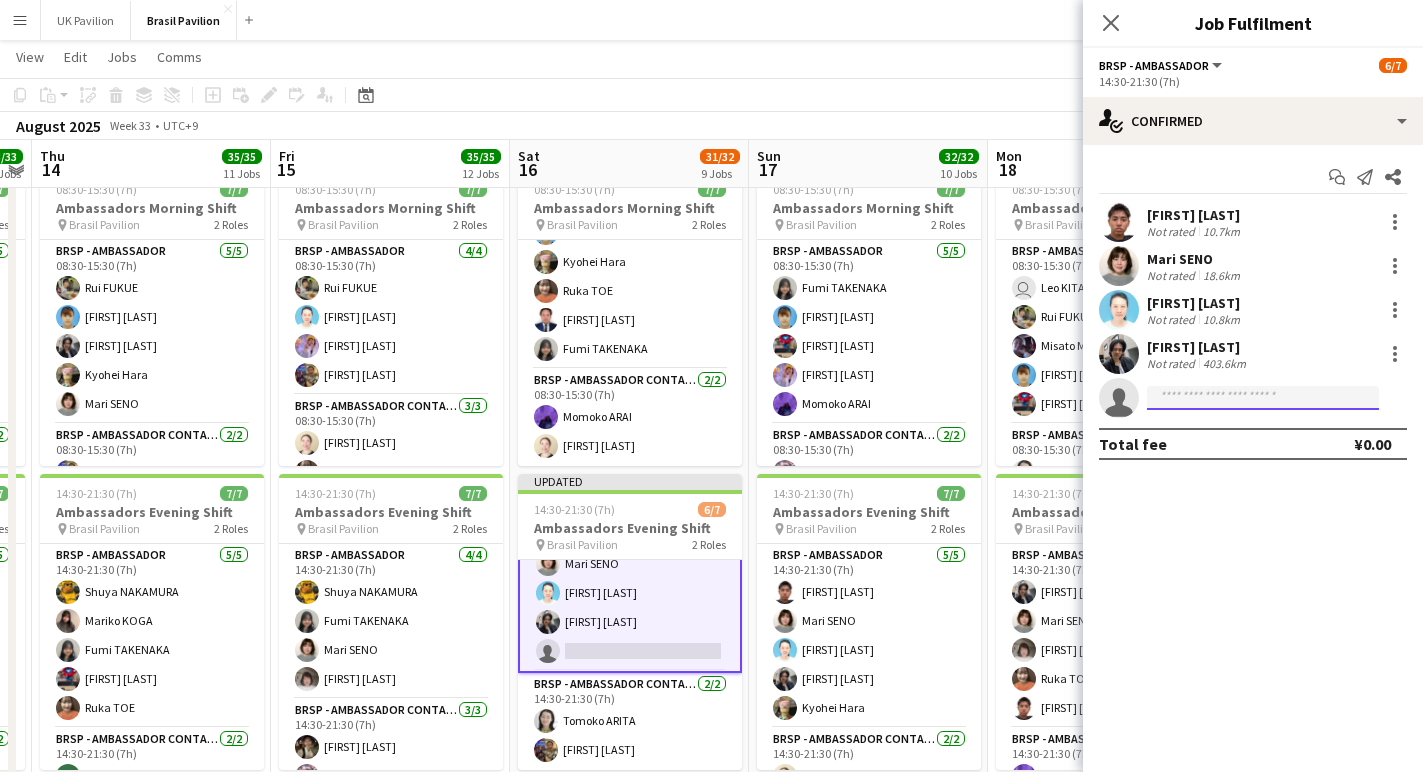 click 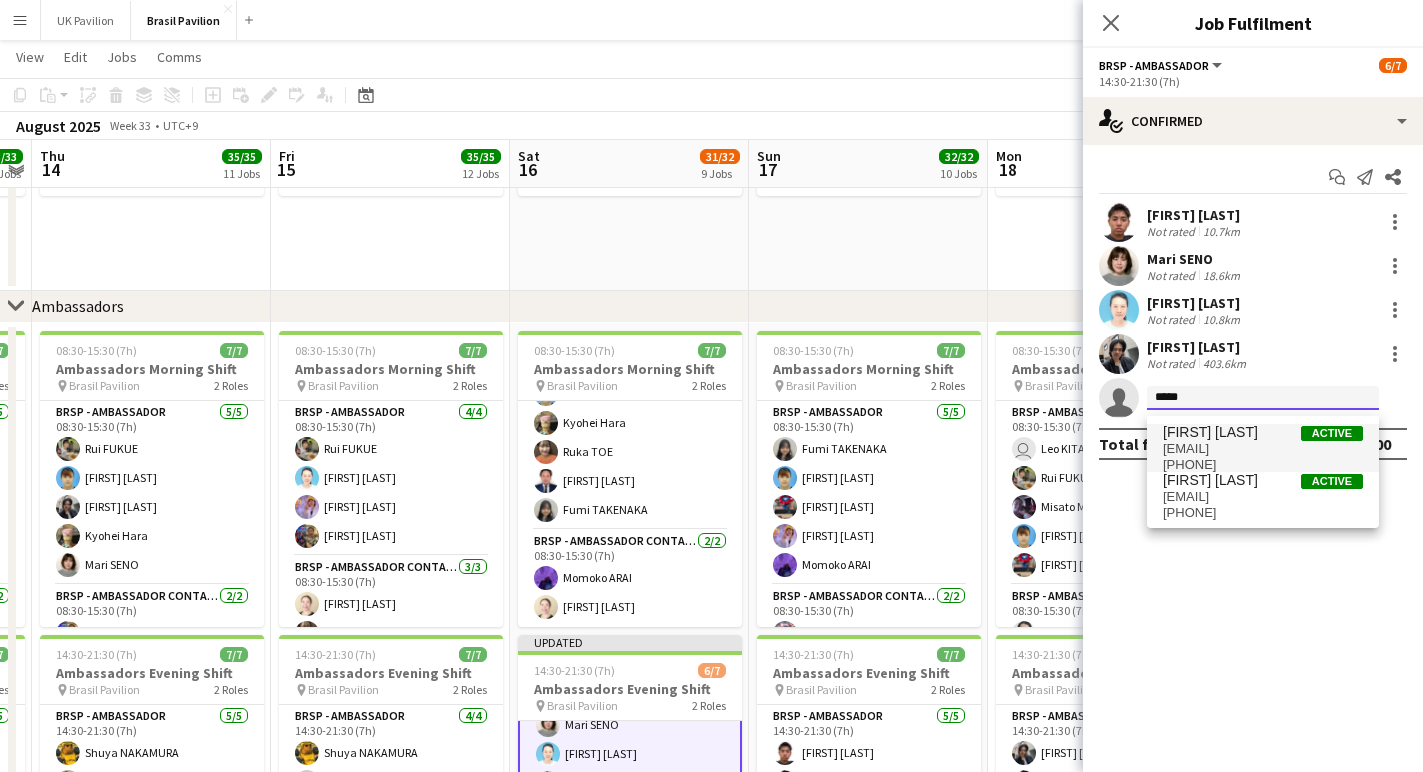 scroll, scrollTop: 2195, scrollLeft: 0, axis: vertical 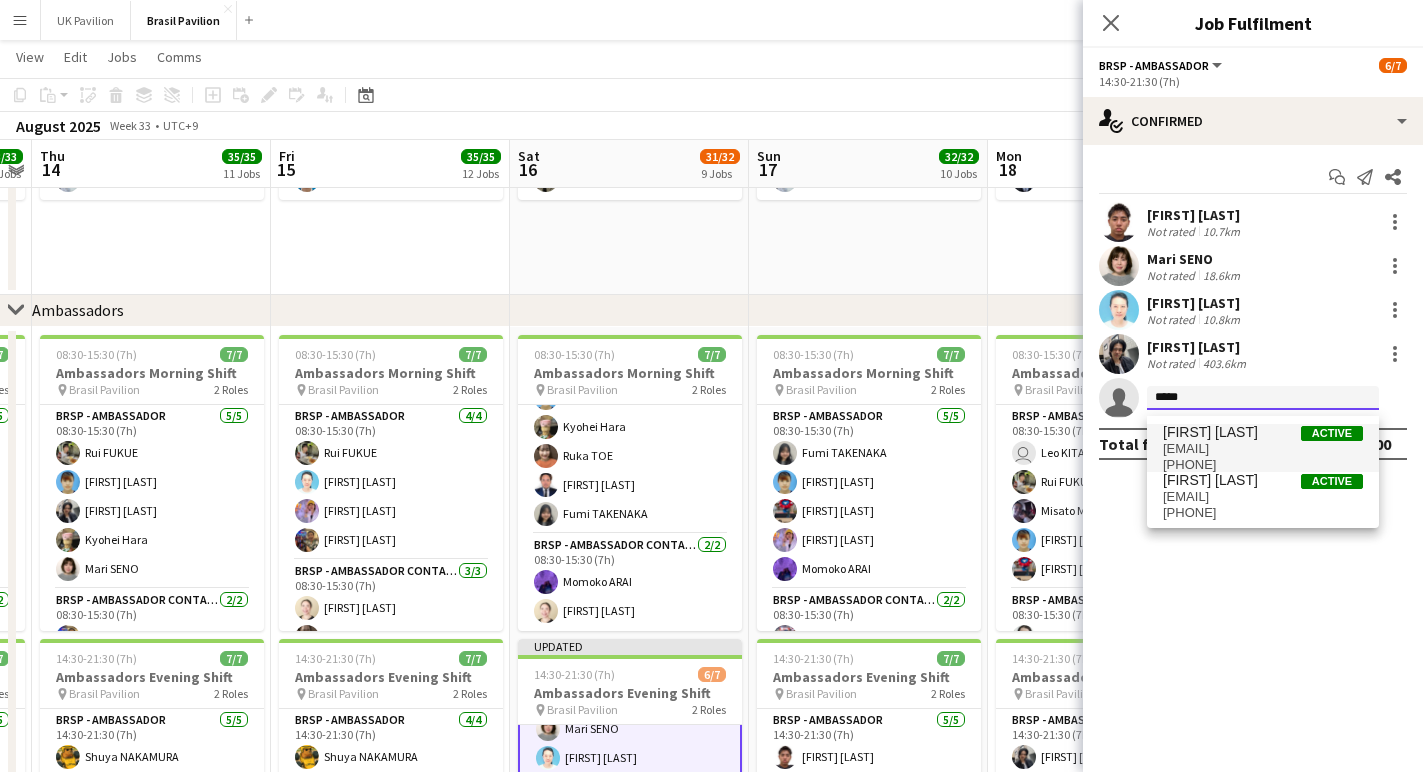 type on "*****" 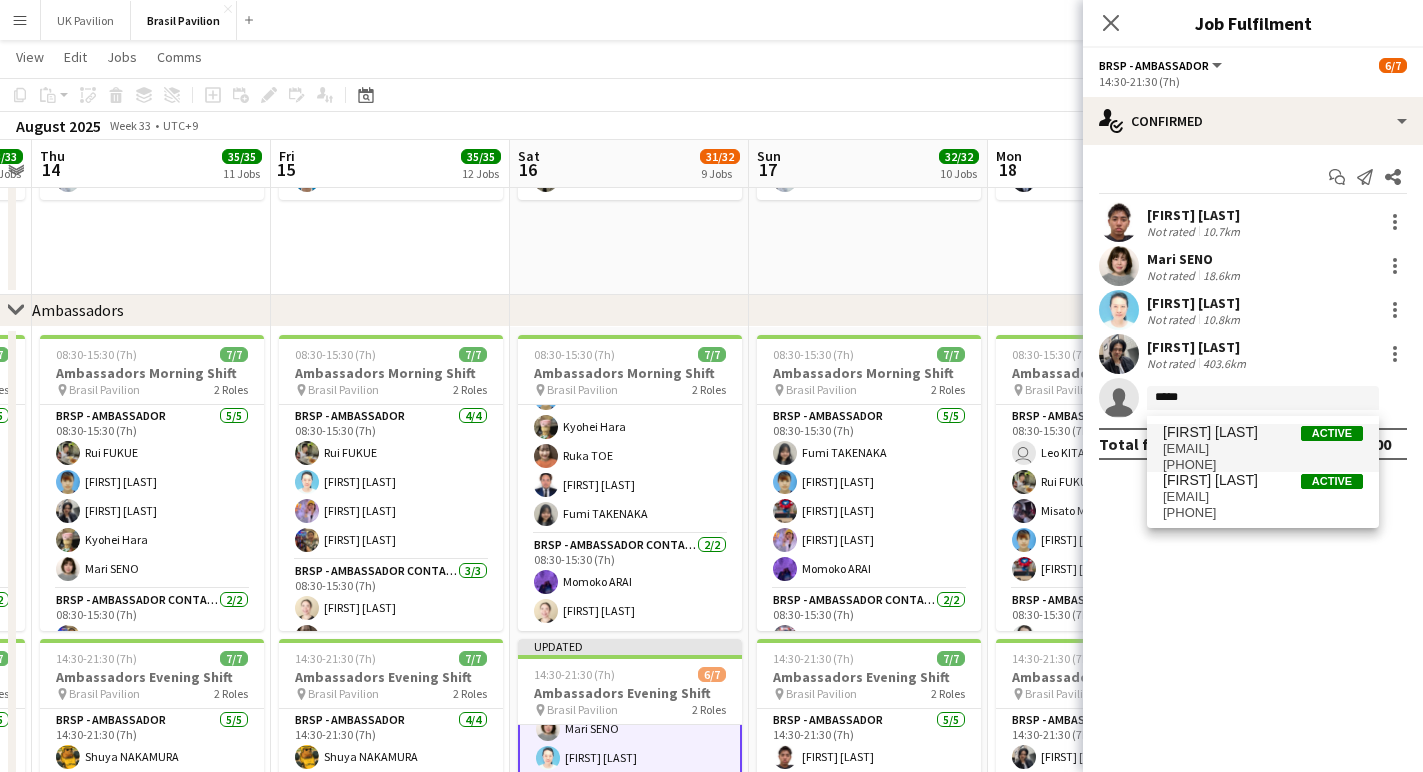 click on "[EMAIL]" at bounding box center (1263, 449) 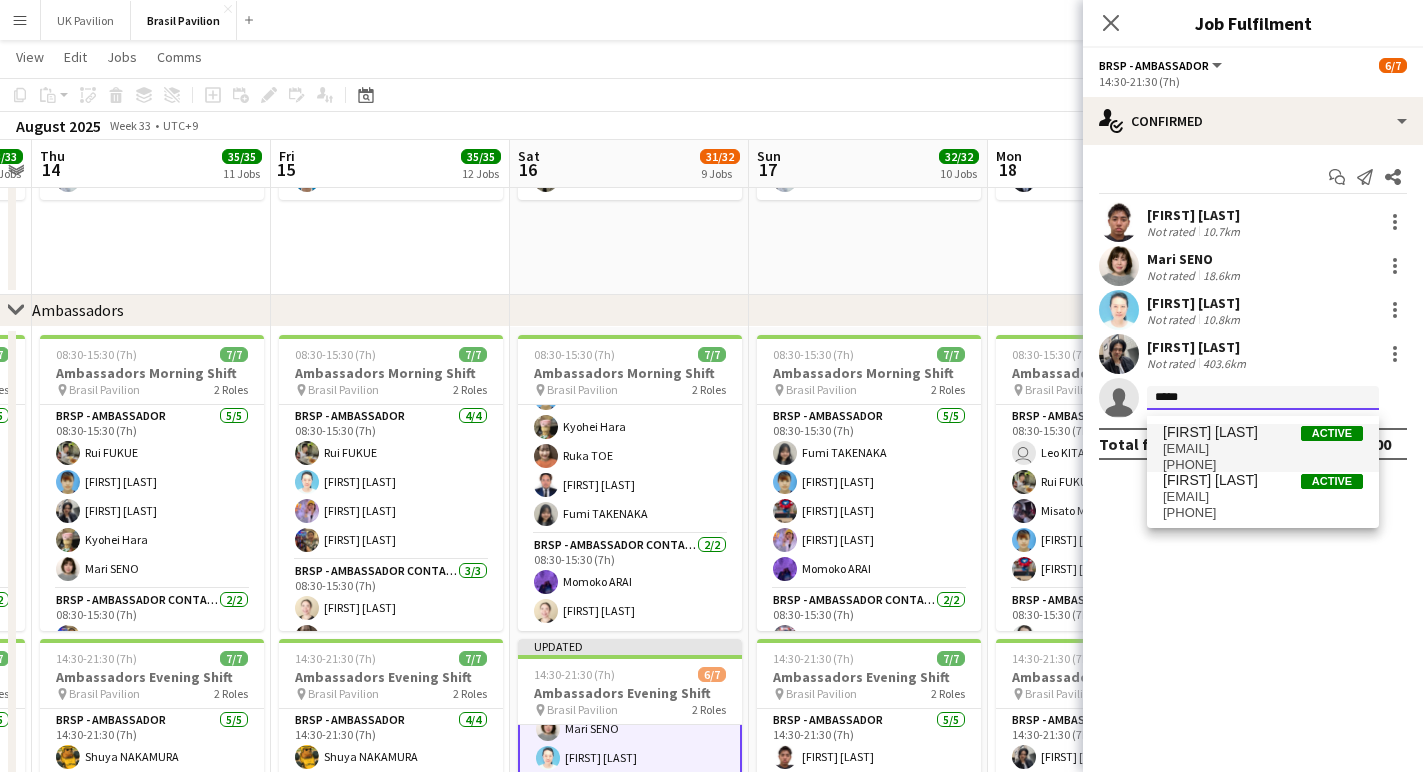 type 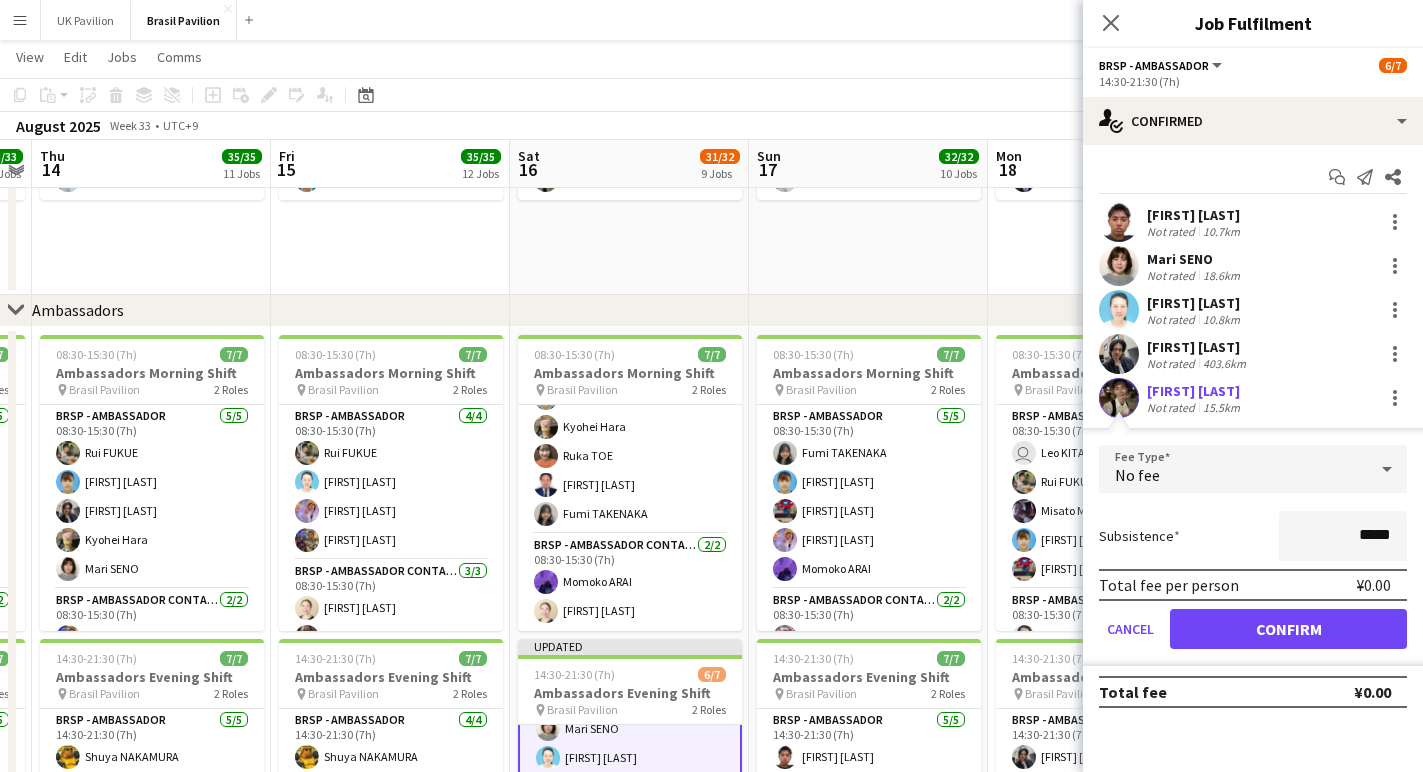 click on "Confirm" at bounding box center [1288, 629] 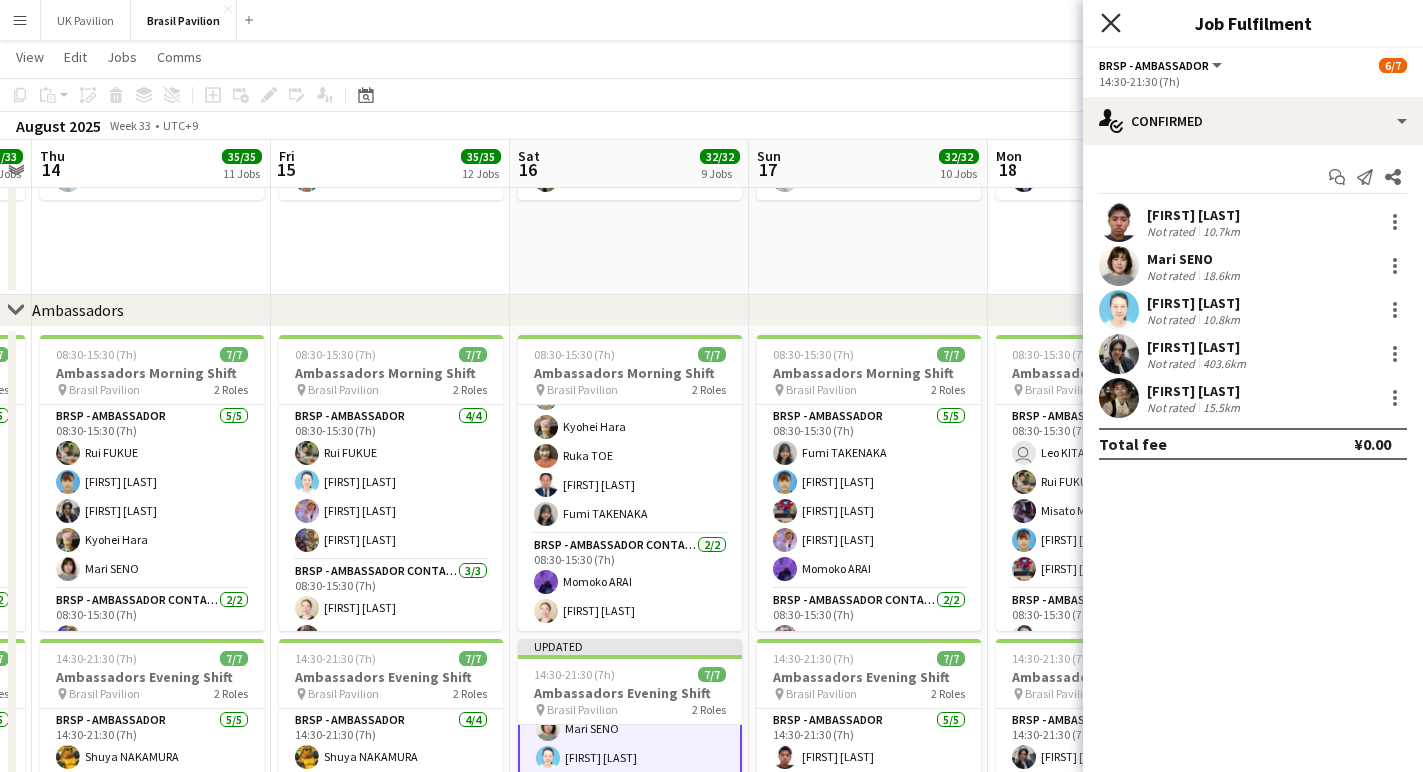 click on "Close pop-in" 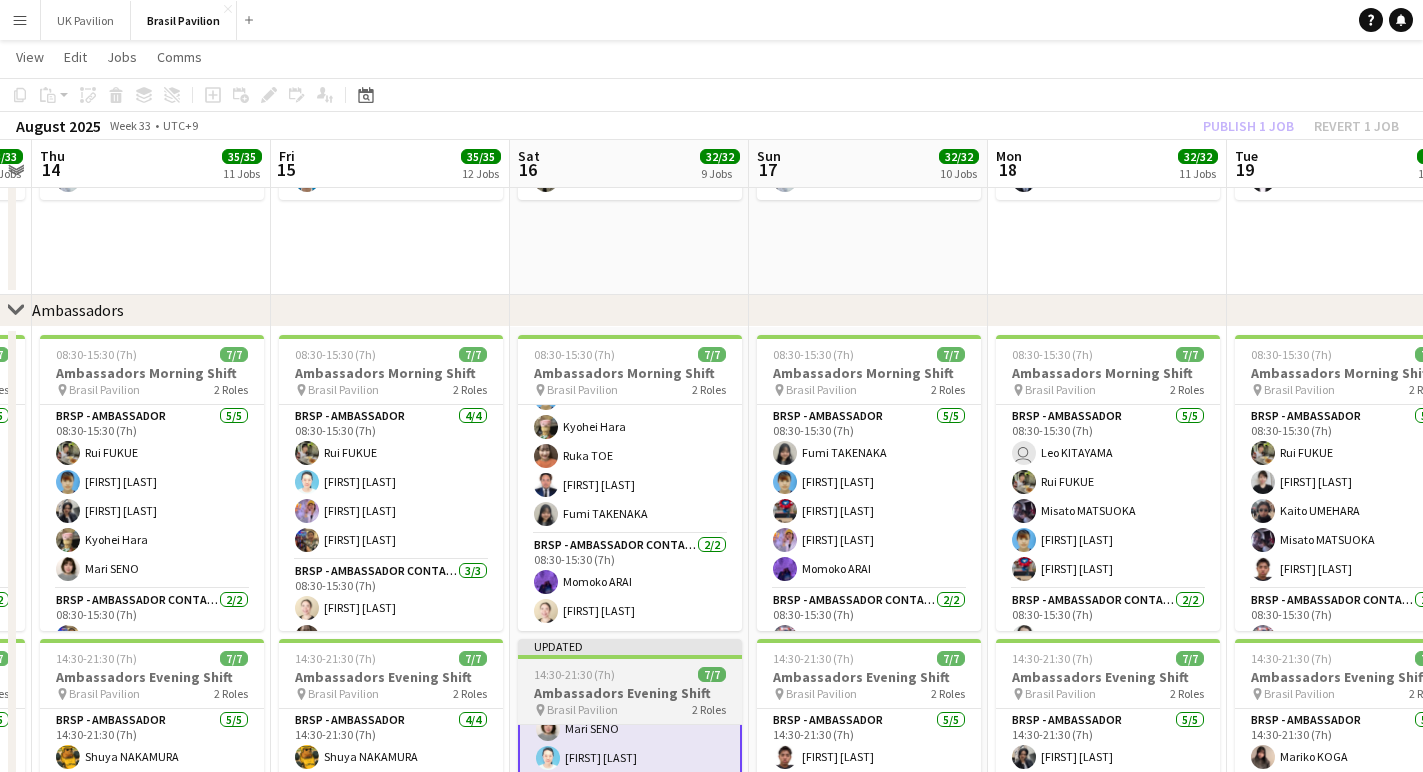 click on "Ambassadors Evening Shift" at bounding box center [630, 693] 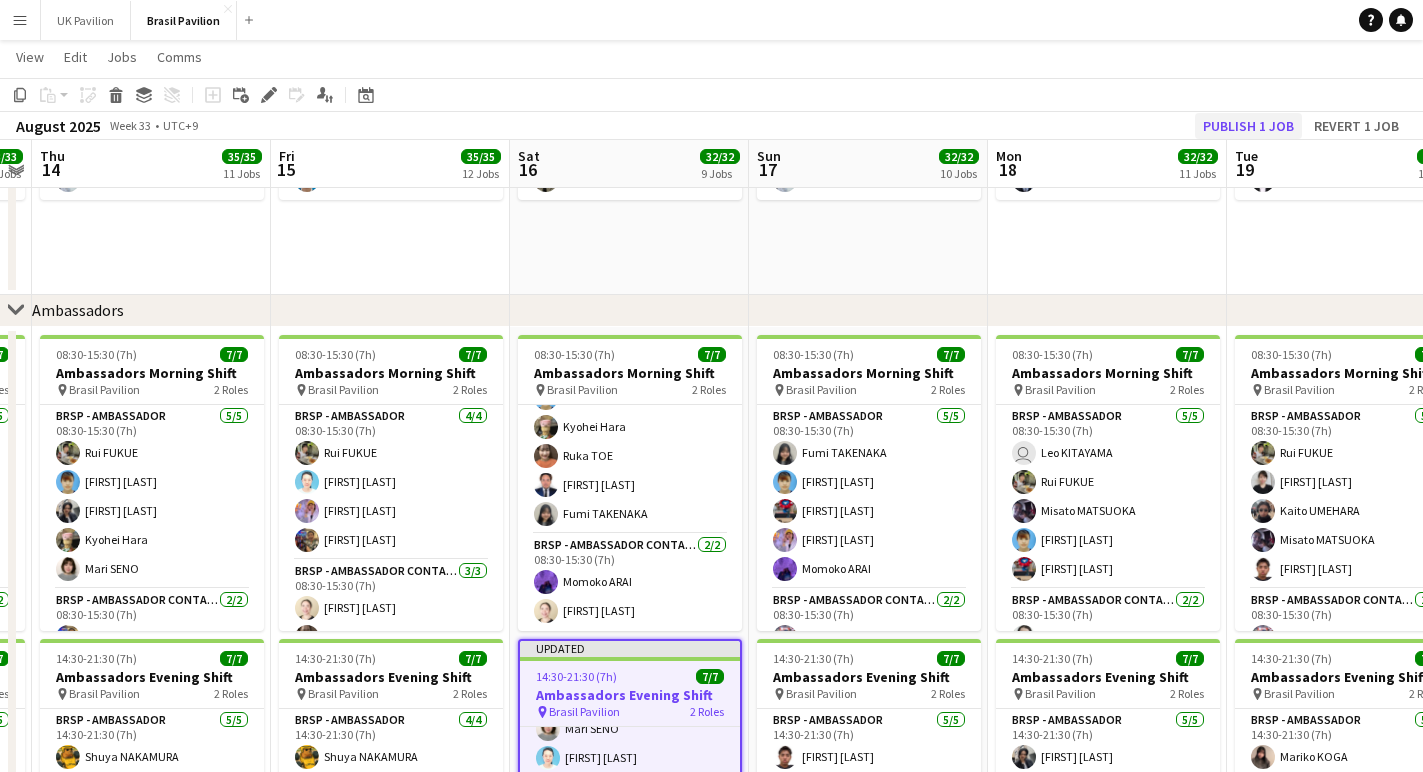 click on "Publish 1 job" 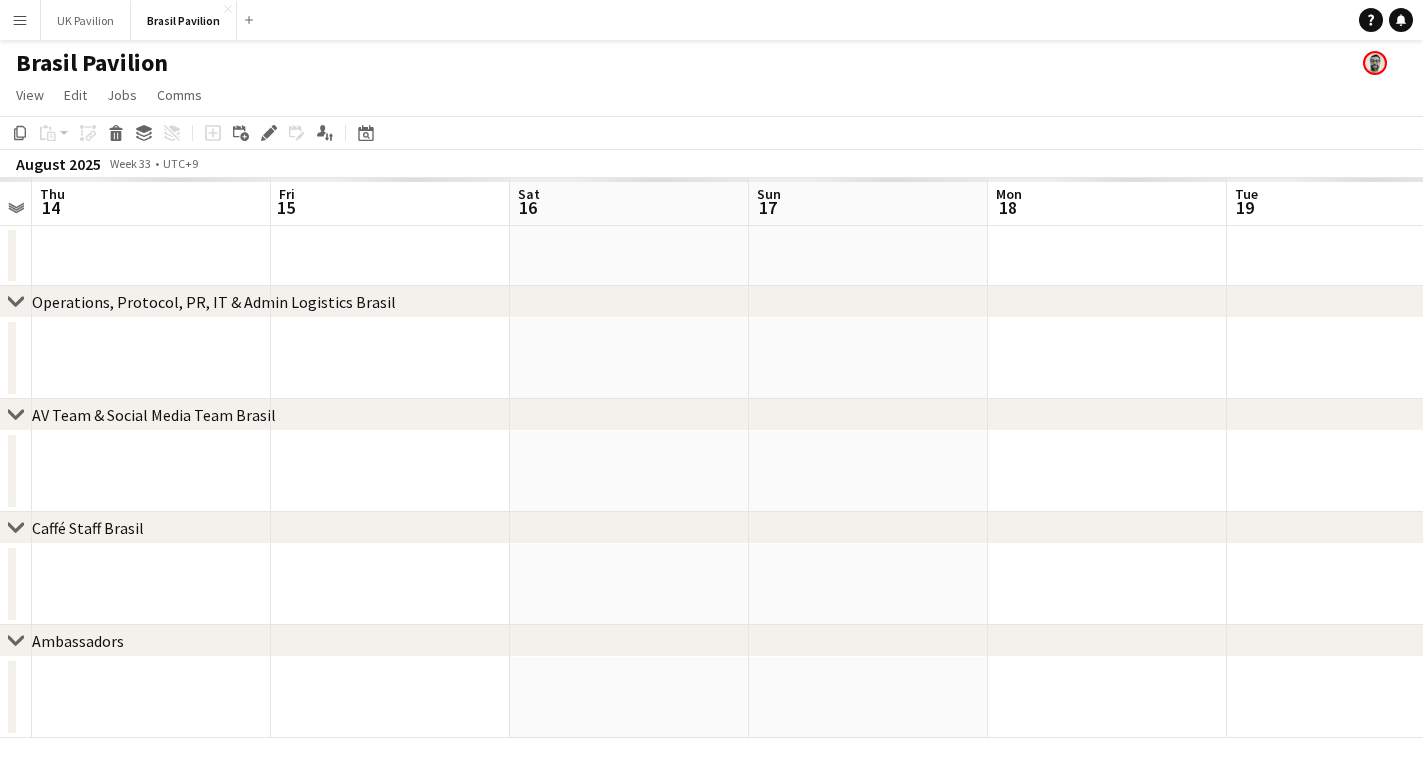 scroll, scrollTop: 0, scrollLeft: 0, axis: both 